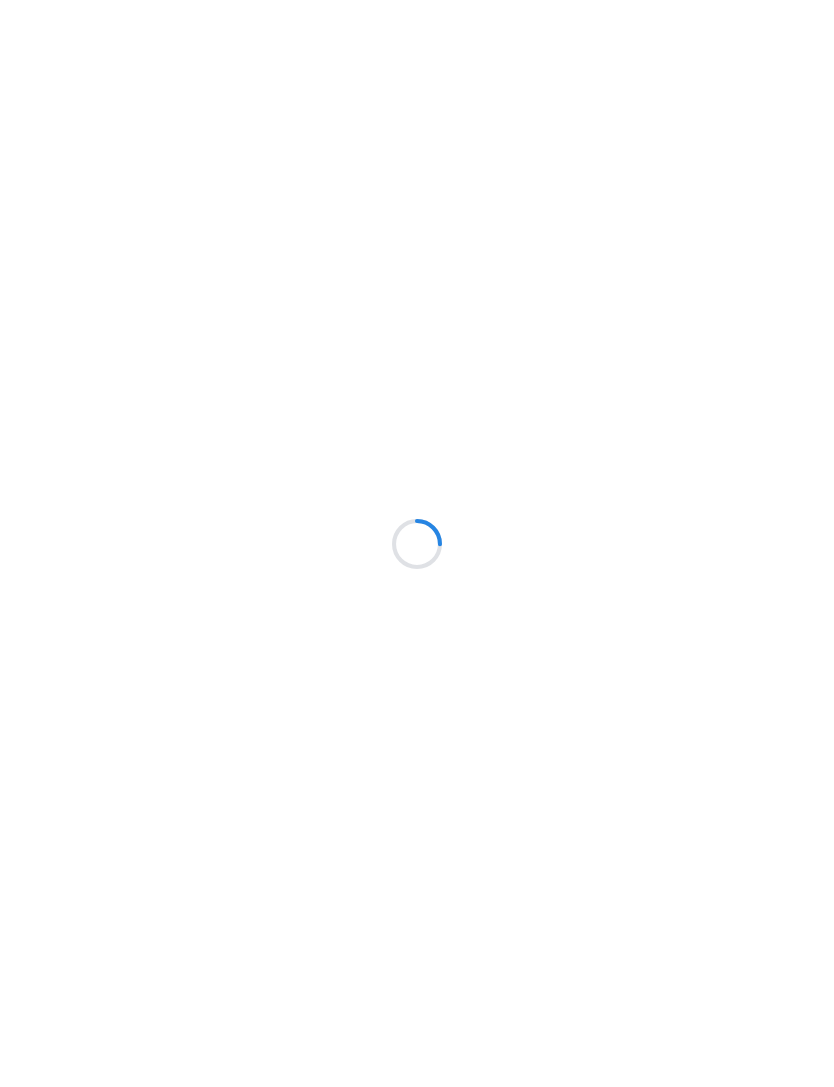scroll, scrollTop: 0, scrollLeft: 0, axis: both 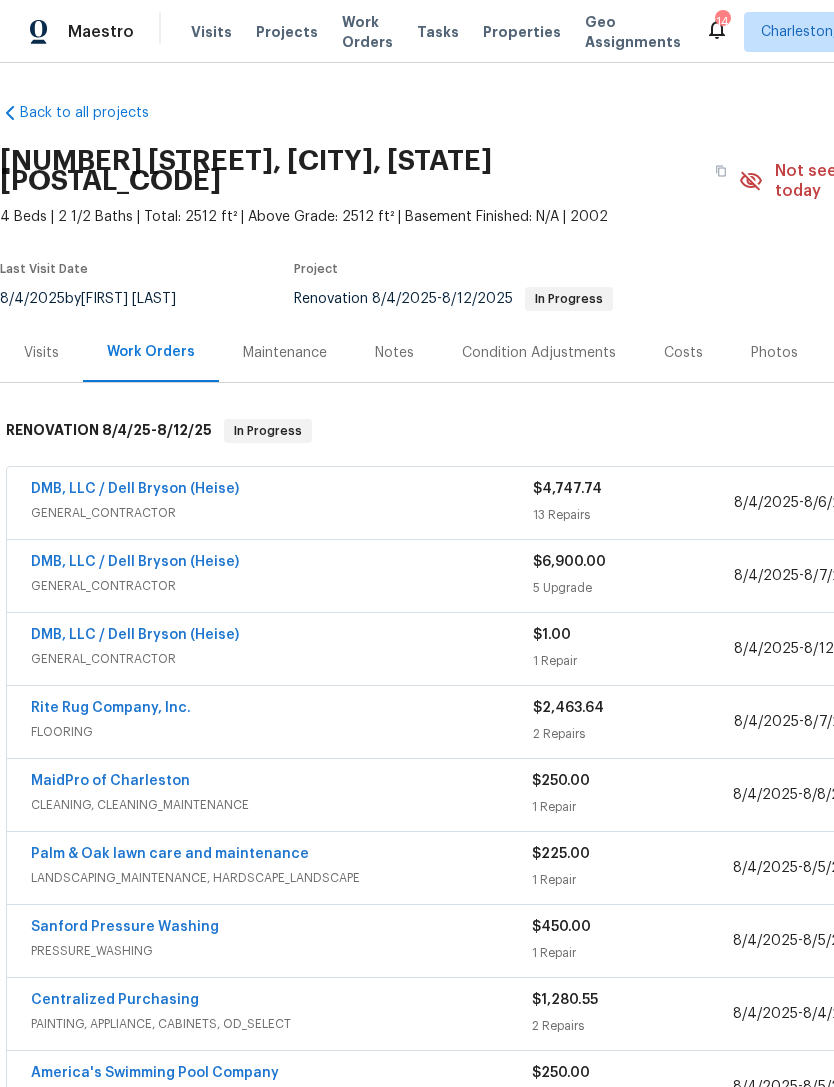 click on "DMB, LLC / Dell Bryson (Heise)" at bounding box center (135, 562) 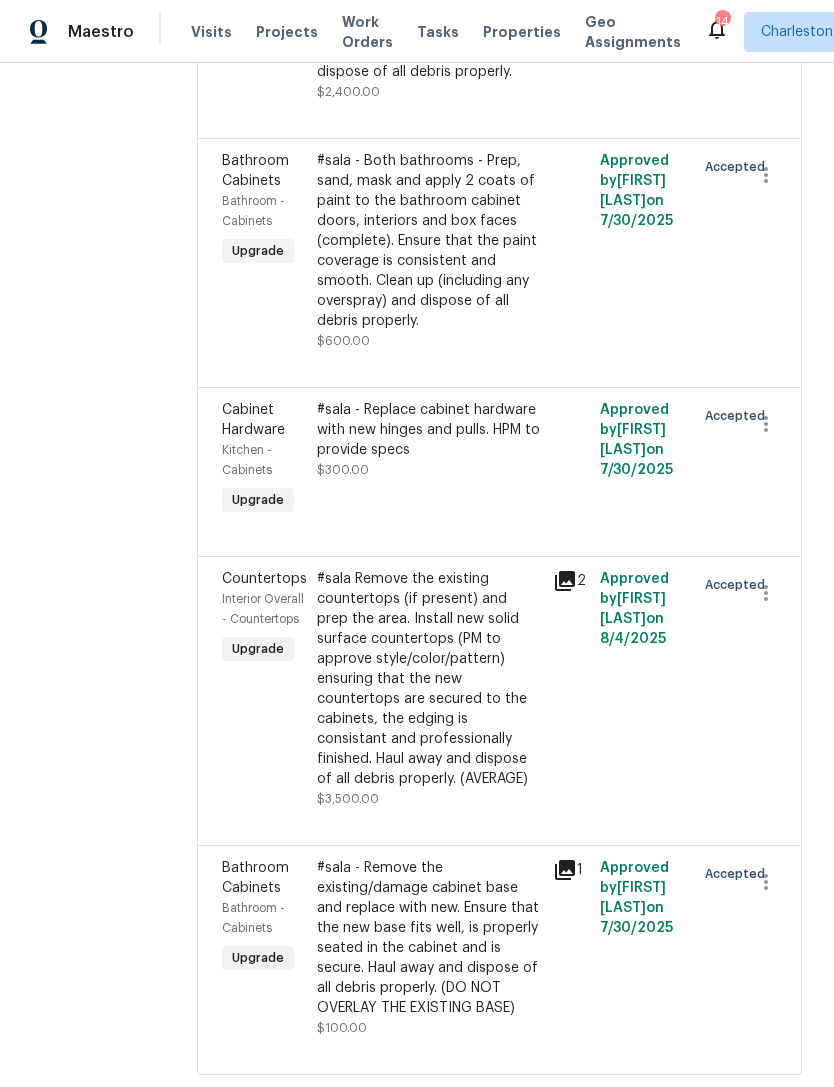 scroll, scrollTop: 494, scrollLeft: 0, axis: vertical 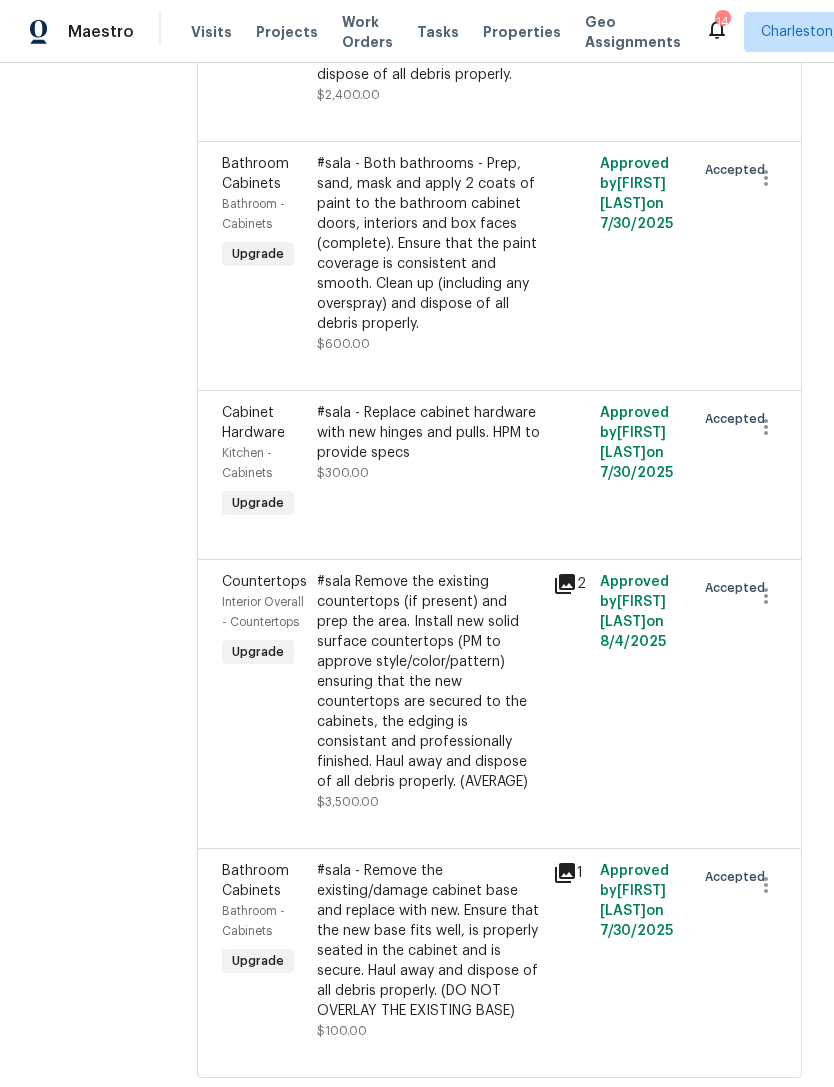 click on "#sala Remove the existing countertops (if present) and prep the area. Install new solid surface countertops (PM to approve style/color/pattern) ensuring that the new countertops are secured to the cabinets, the edging is consistant and professionally finished. Haul away and dispose of all debris properly. (AVERAGE)" at bounding box center [429, 682] 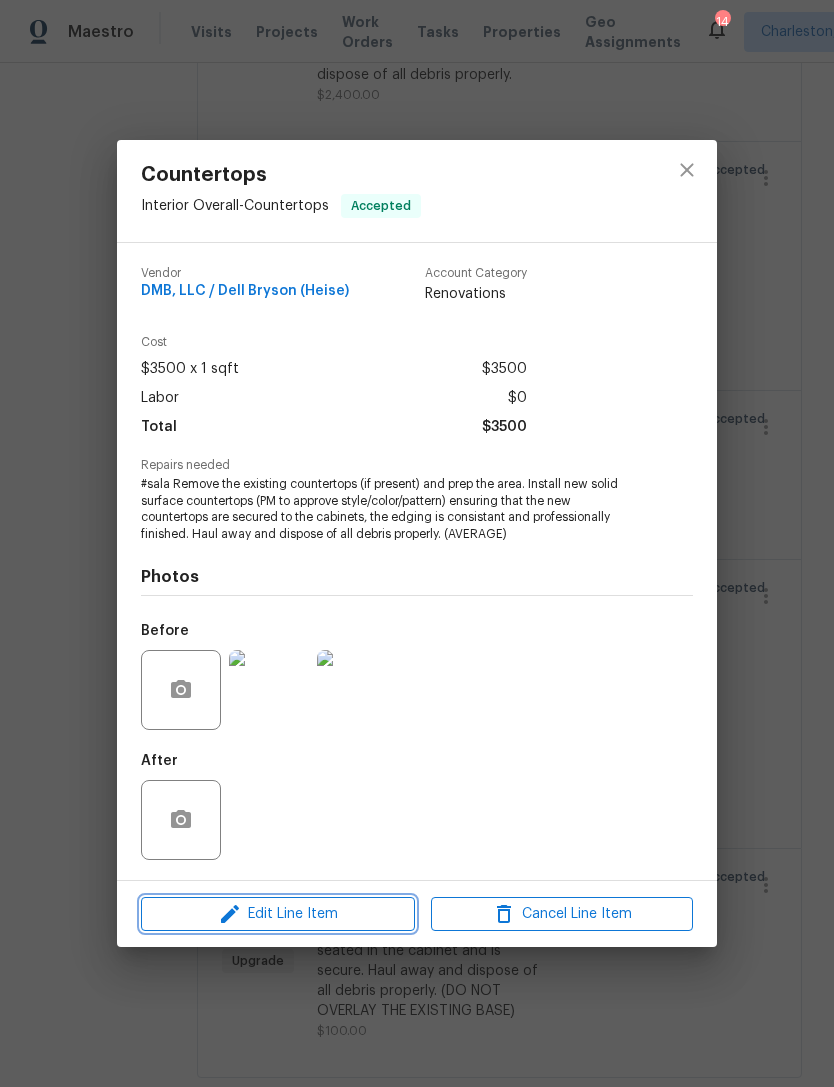 click on "Edit Line Item" at bounding box center [278, 914] 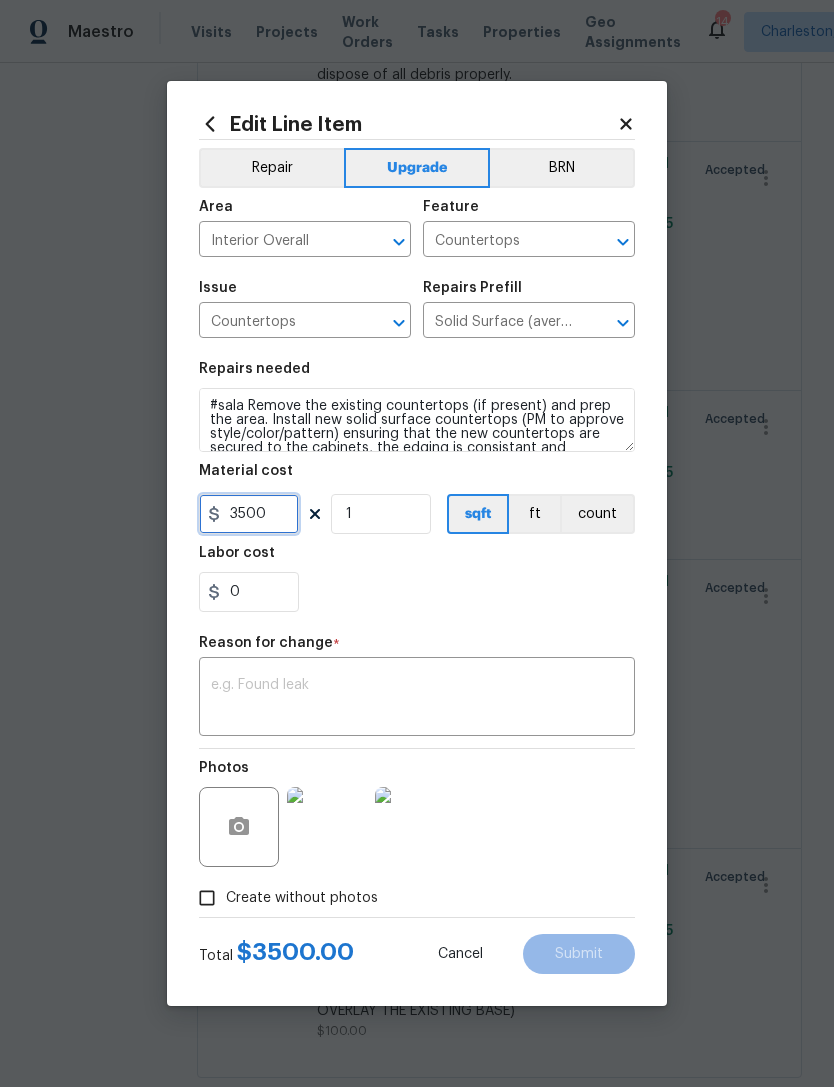 click on "3500" at bounding box center [249, 514] 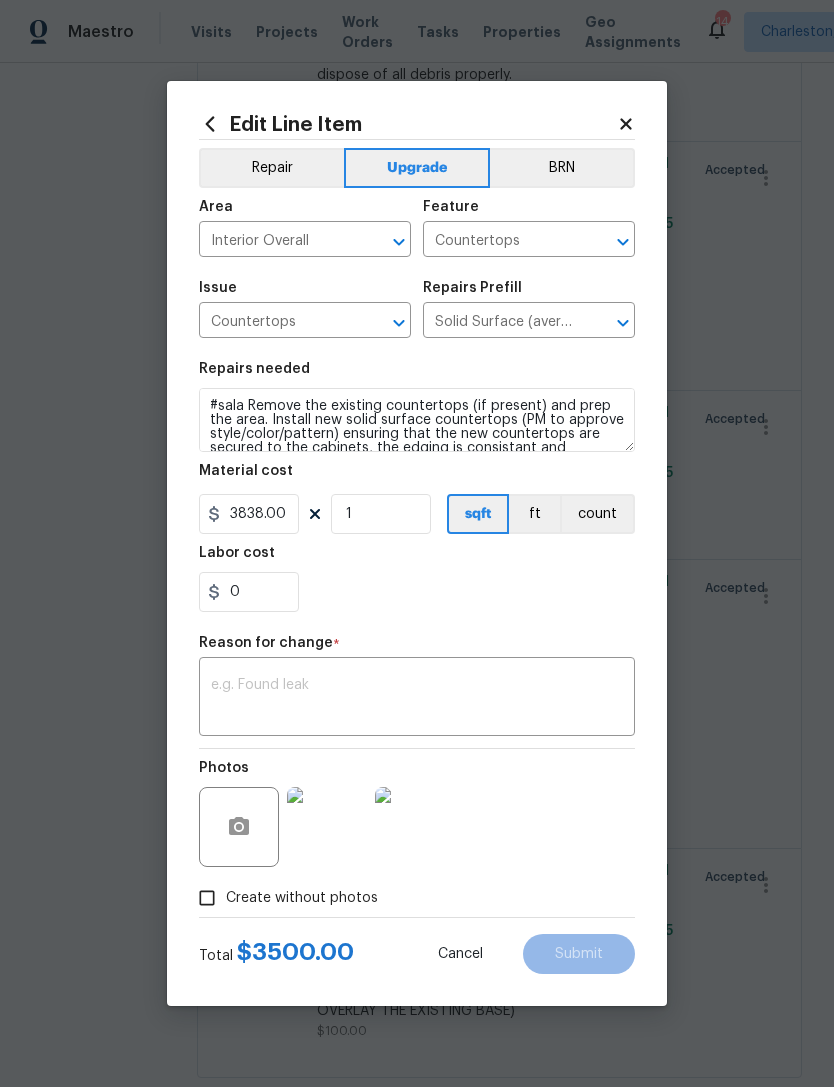 click on "0" at bounding box center [417, 592] 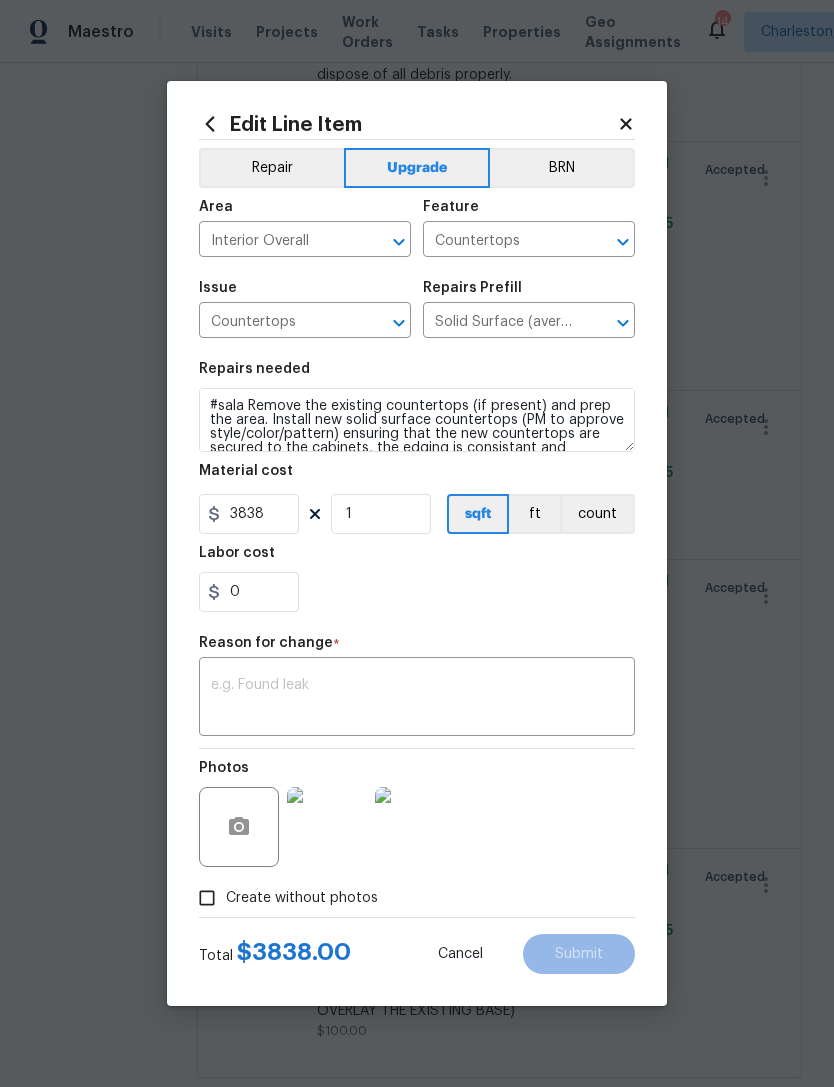 click at bounding box center (417, 699) 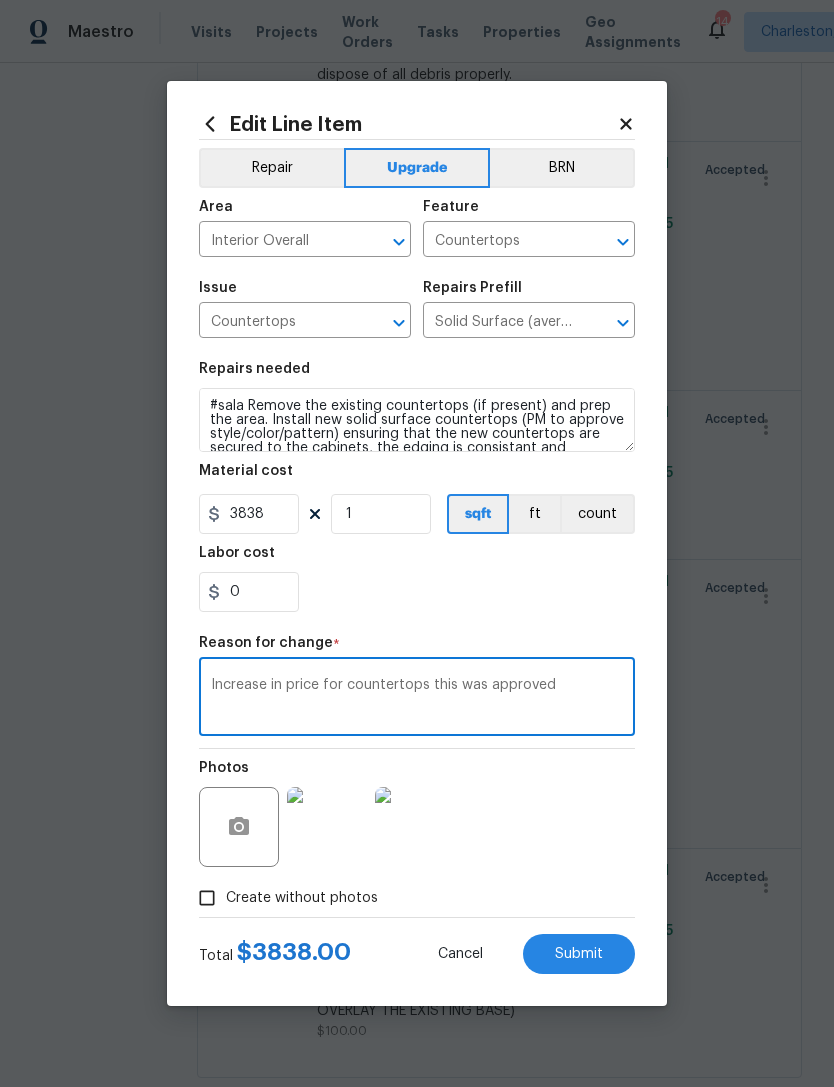 type on "Increase in price for countertops this was approved" 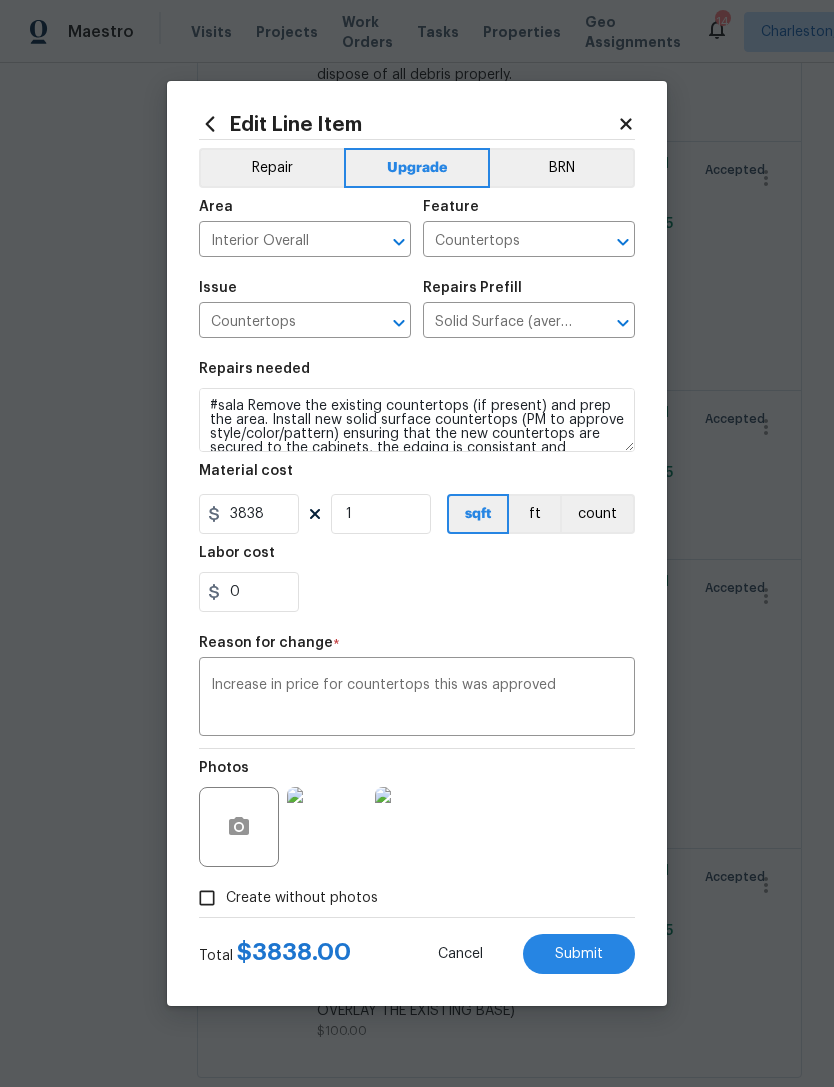 click on "Submit" at bounding box center [579, 954] 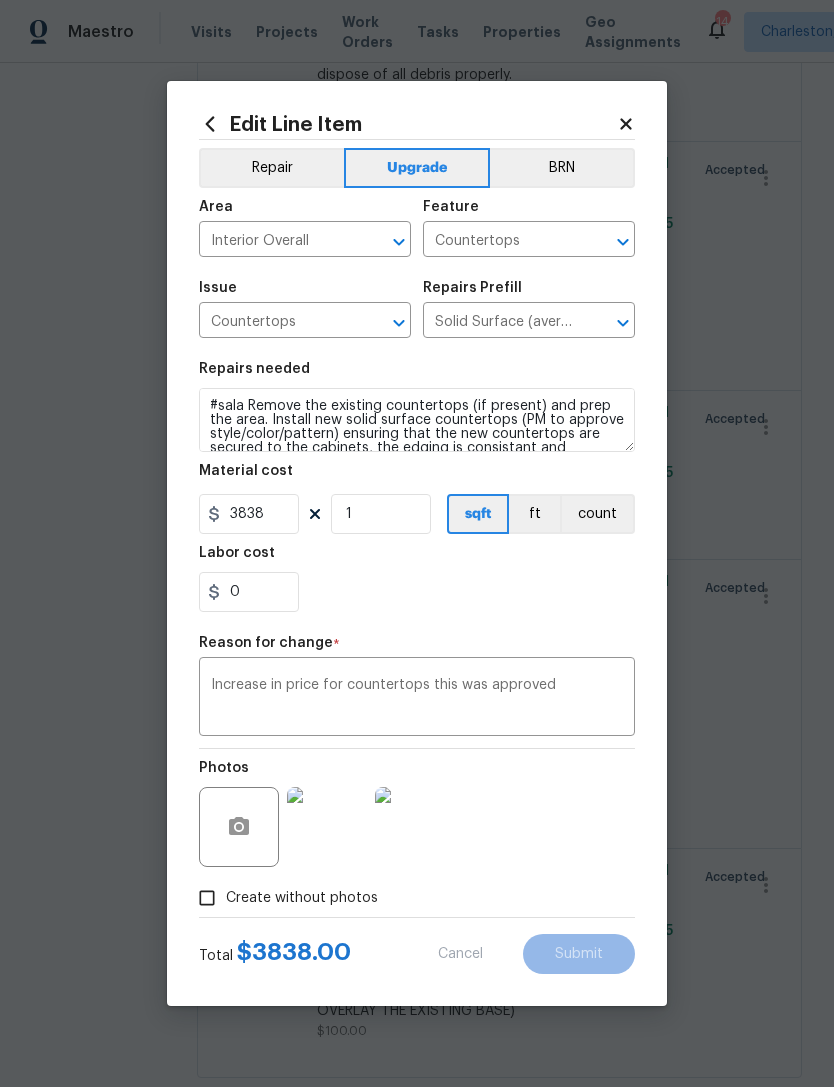 type on "3500" 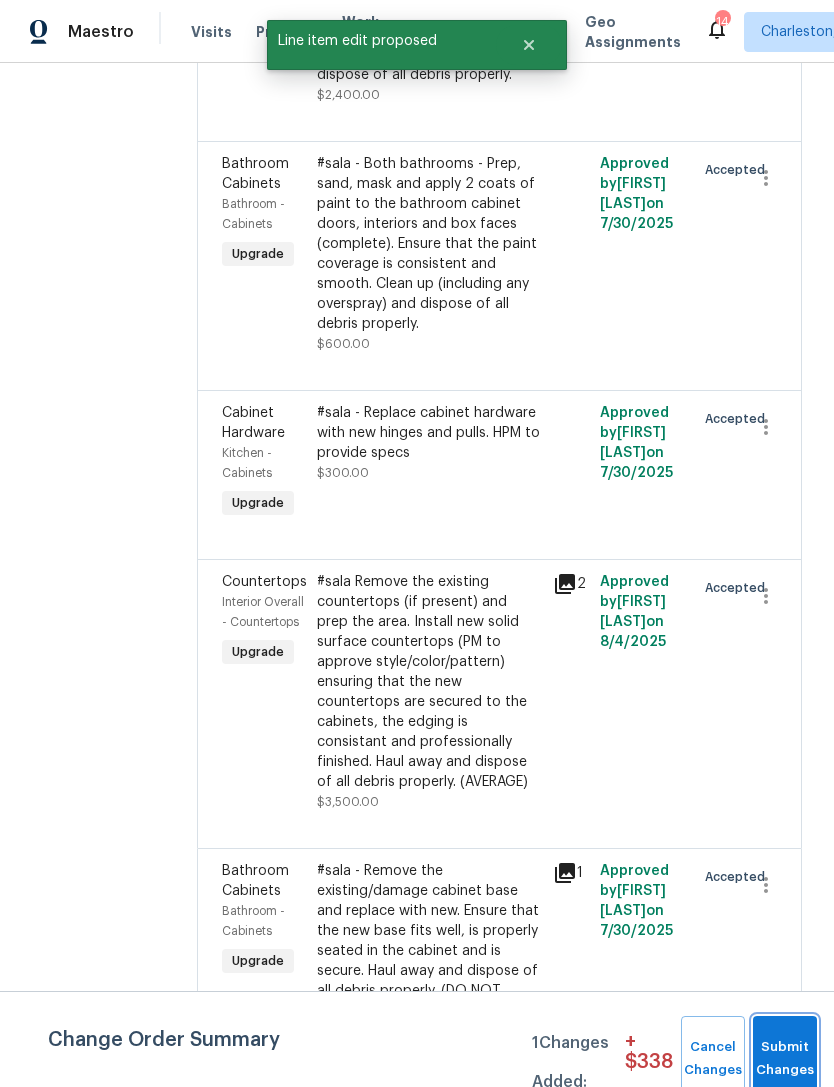 click on "Submit Changes" at bounding box center [785, 1059] 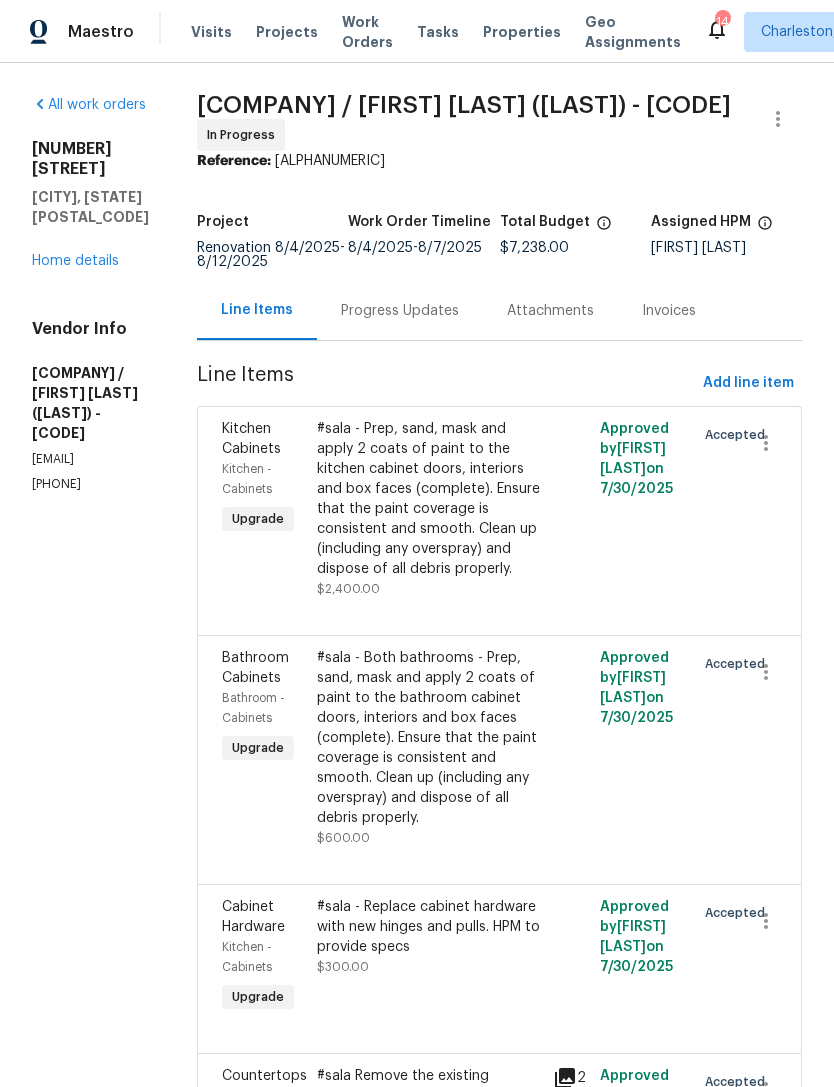 scroll, scrollTop: 0, scrollLeft: 0, axis: both 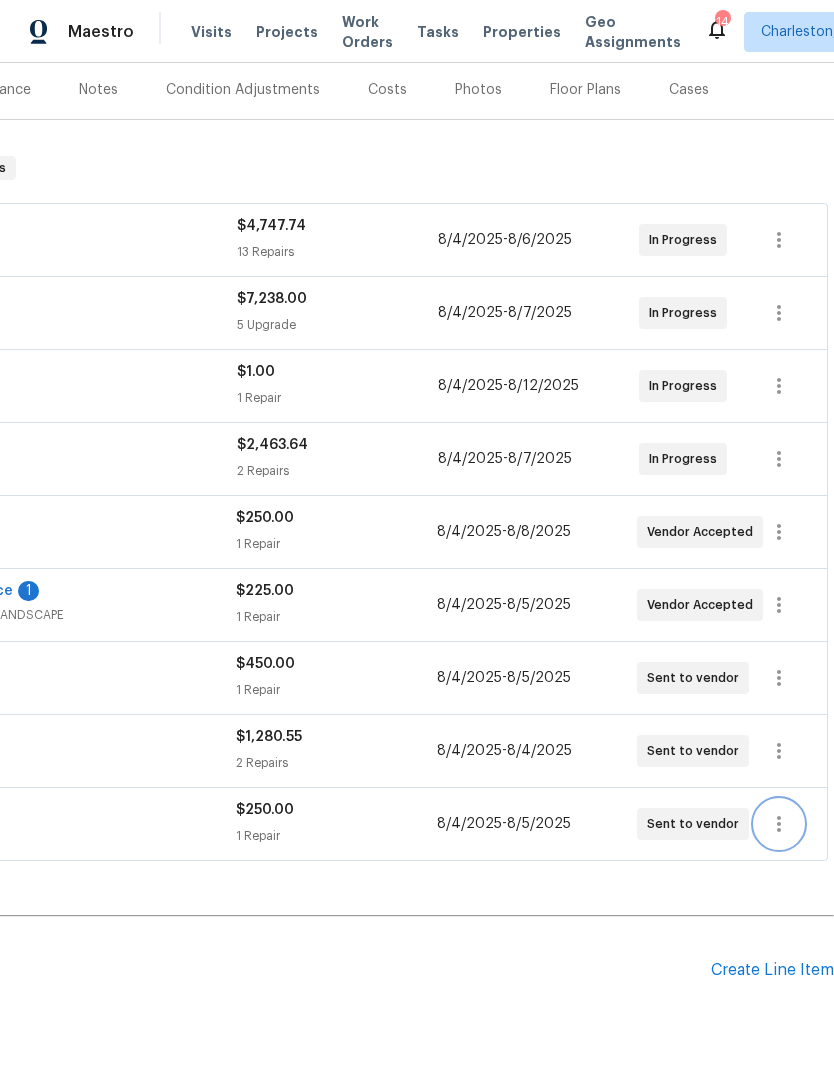 click 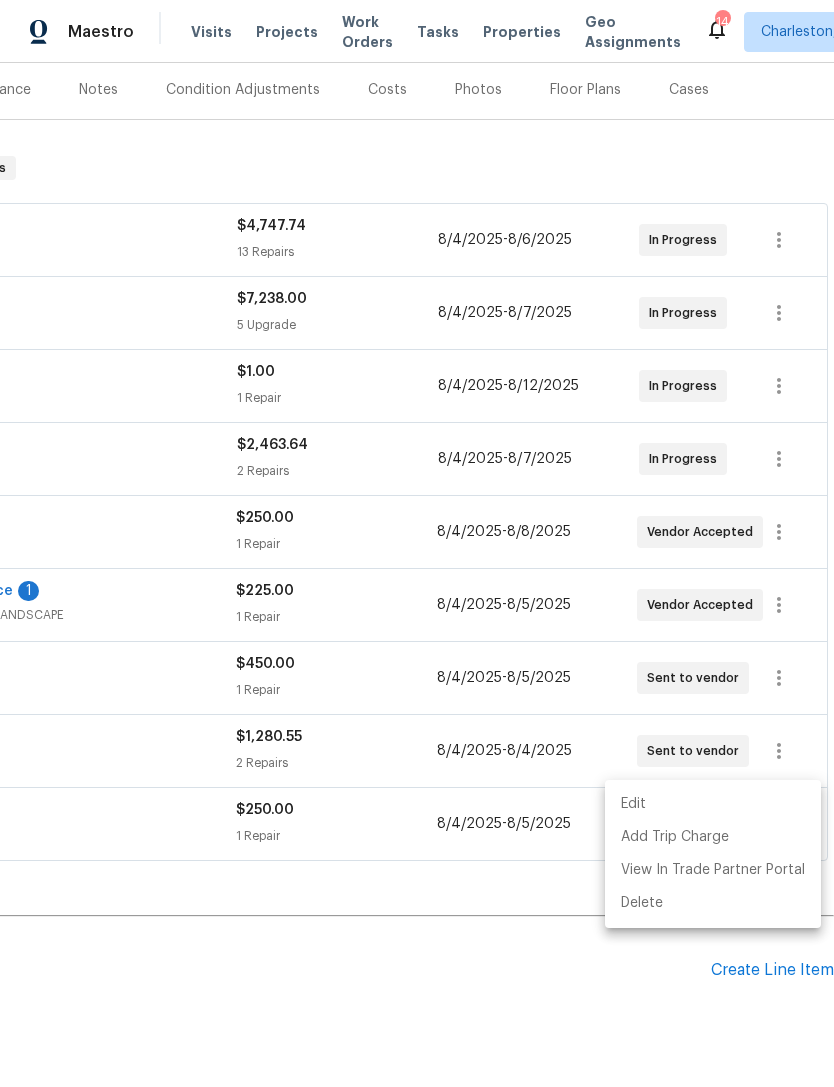 click on "Edit" at bounding box center [713, 804] 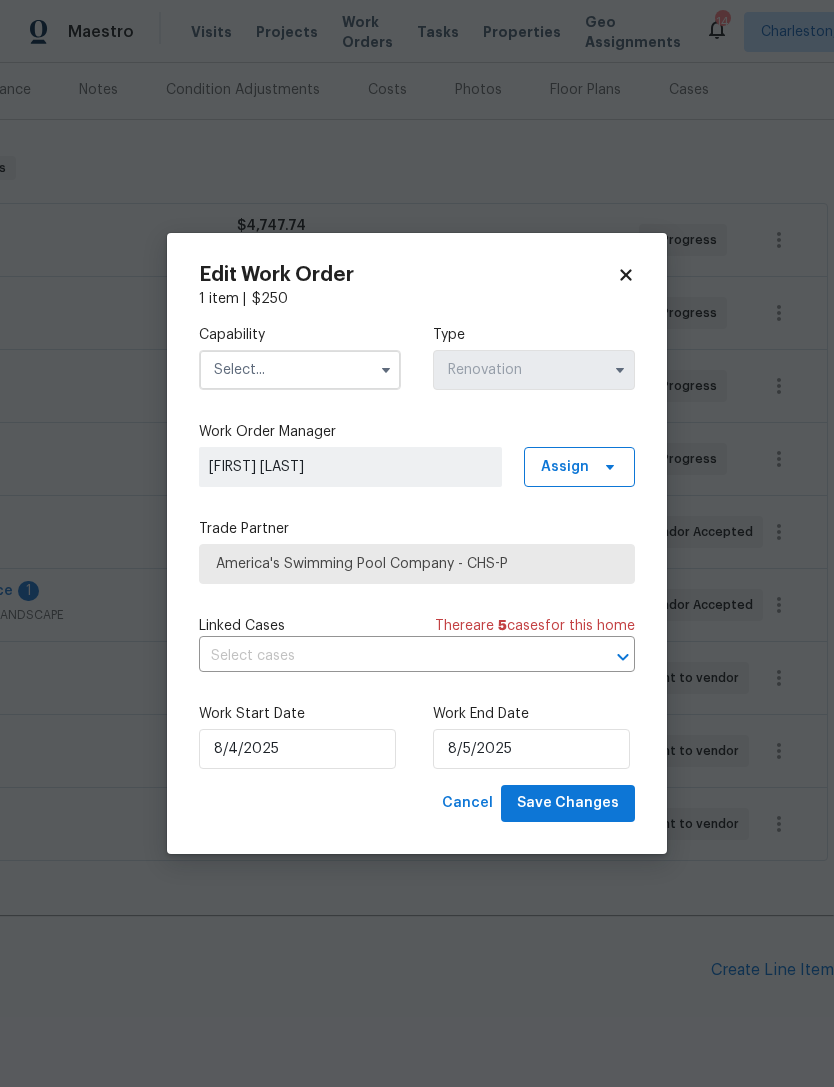 click at bounding box center (300, 370) 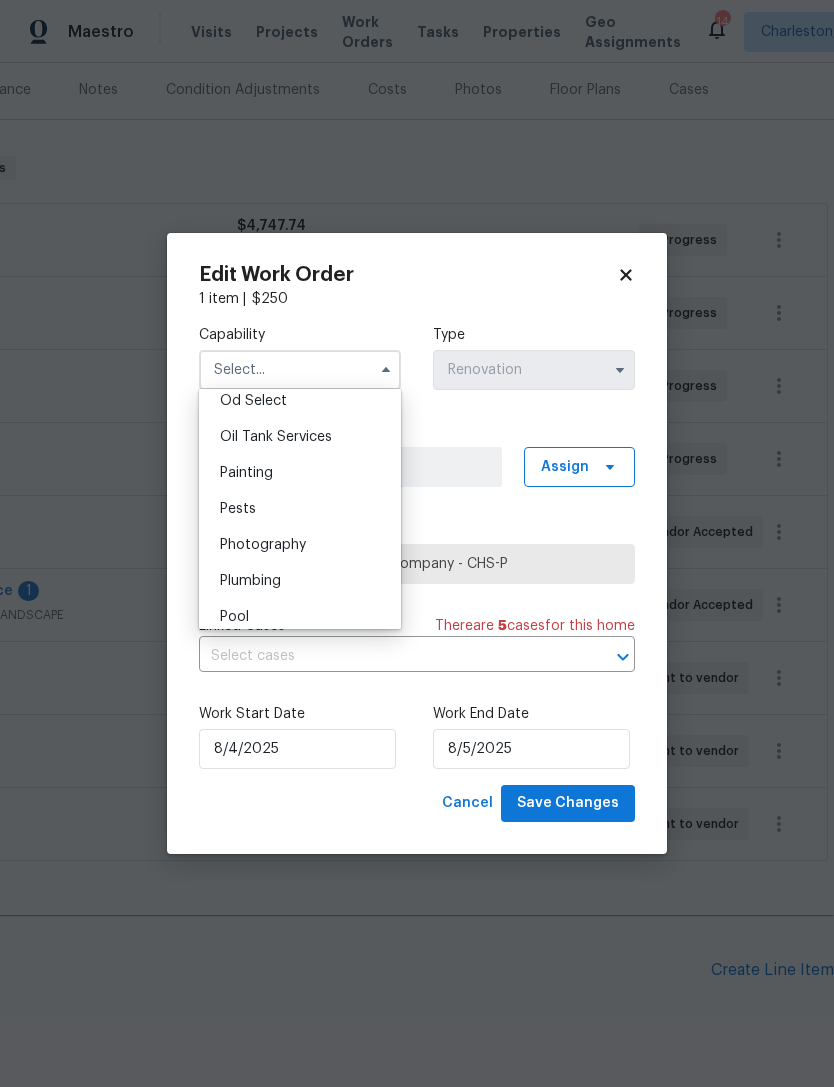 click on "Pool" at bounding box center [300, 617] 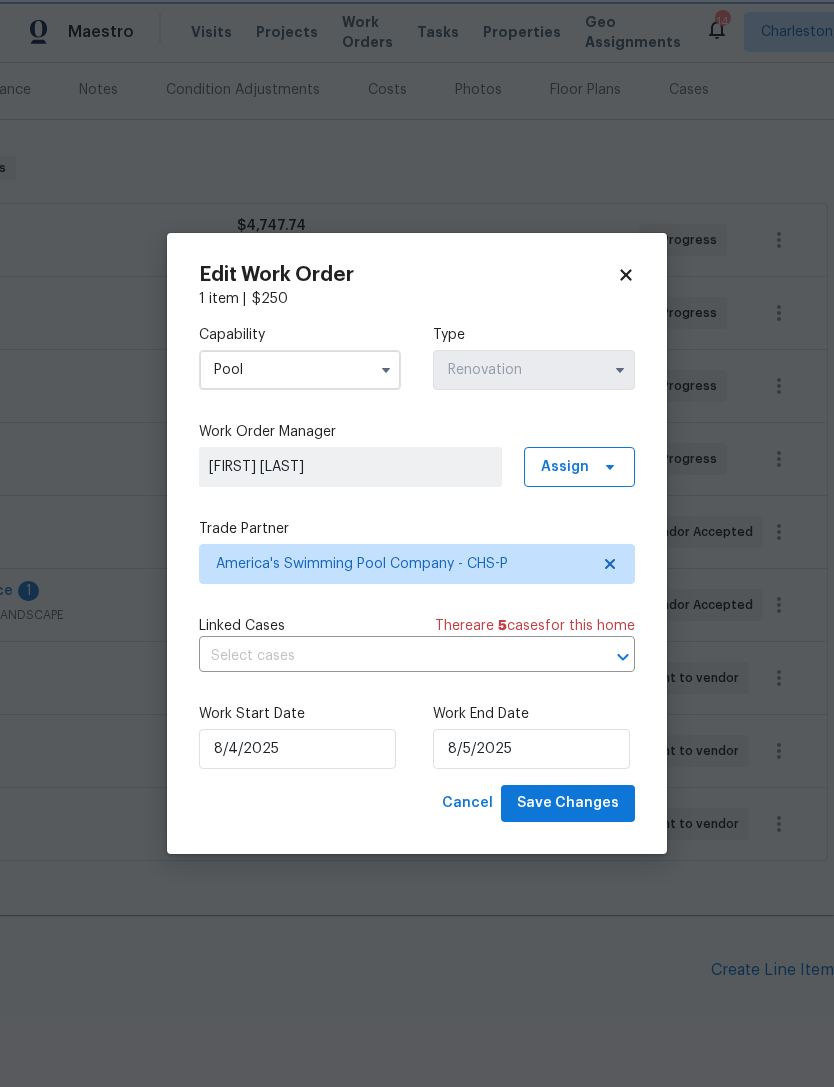 scroll, scrollTop: 1666, scrollLeft: 0, axis: vertical 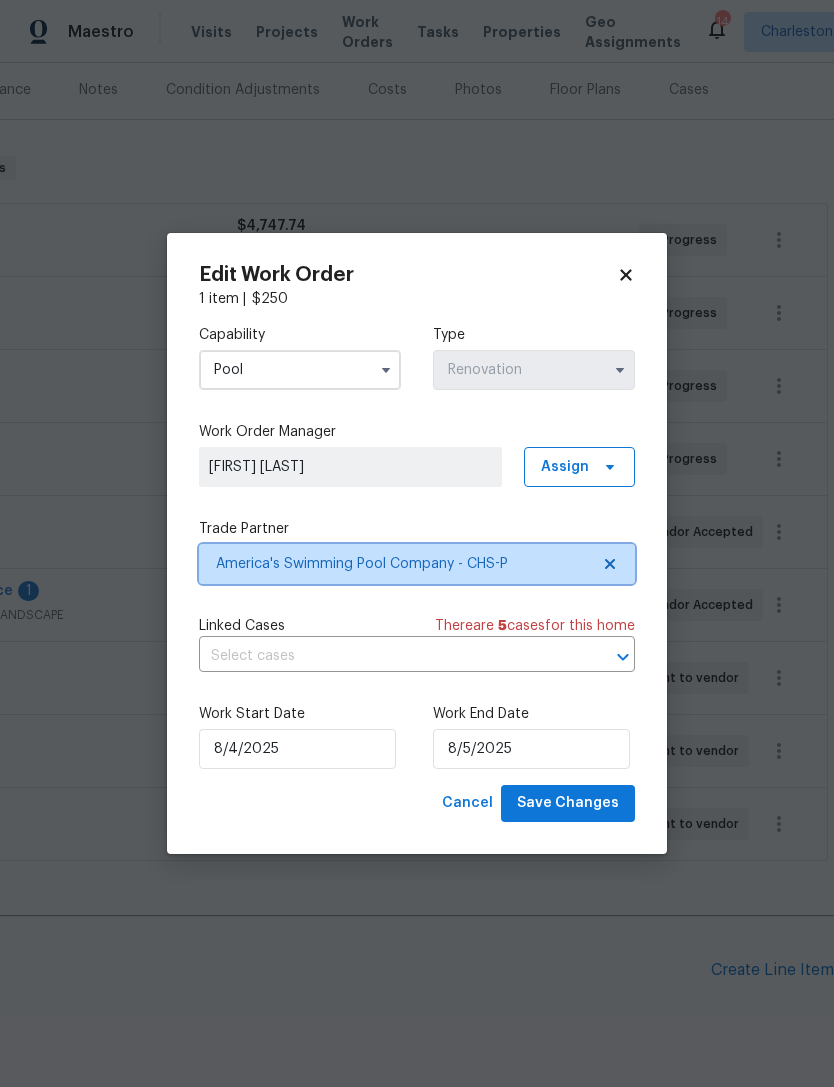 click on "America's Swimming Pool Company - CHS-P" at bounding box center [402, 564] 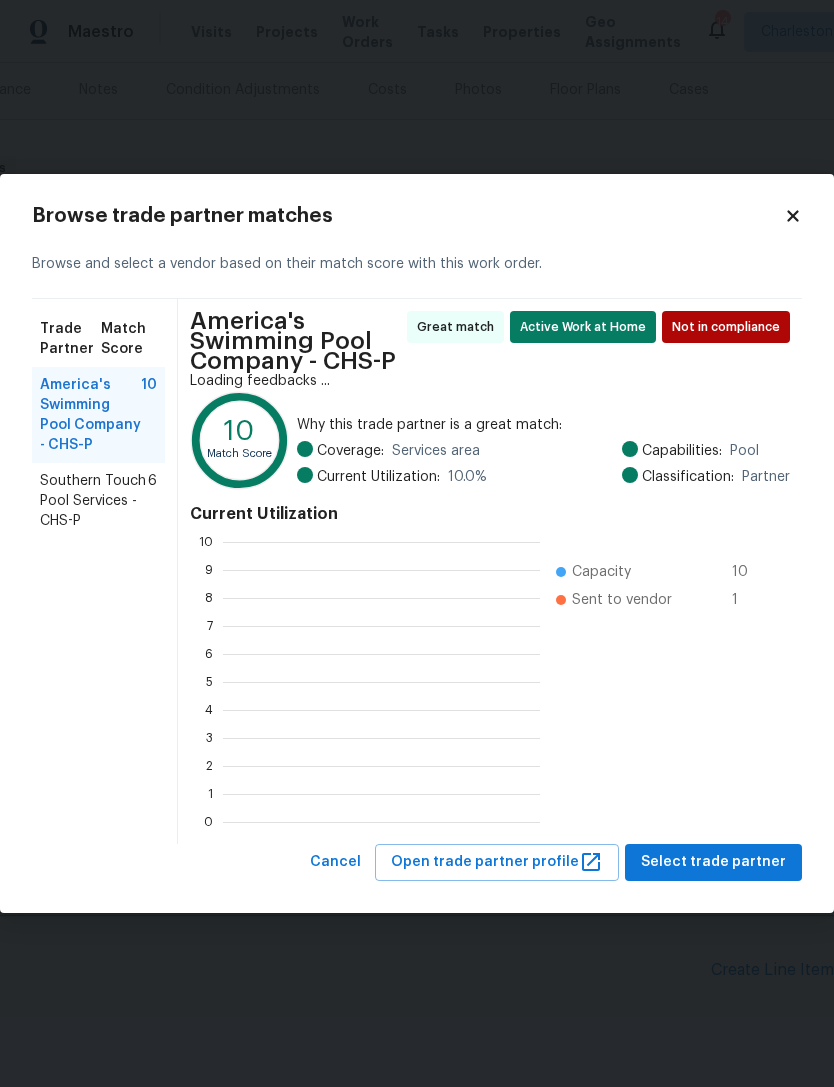 scroll, scrollTop: 2, scrollLeft: 2, axis: both 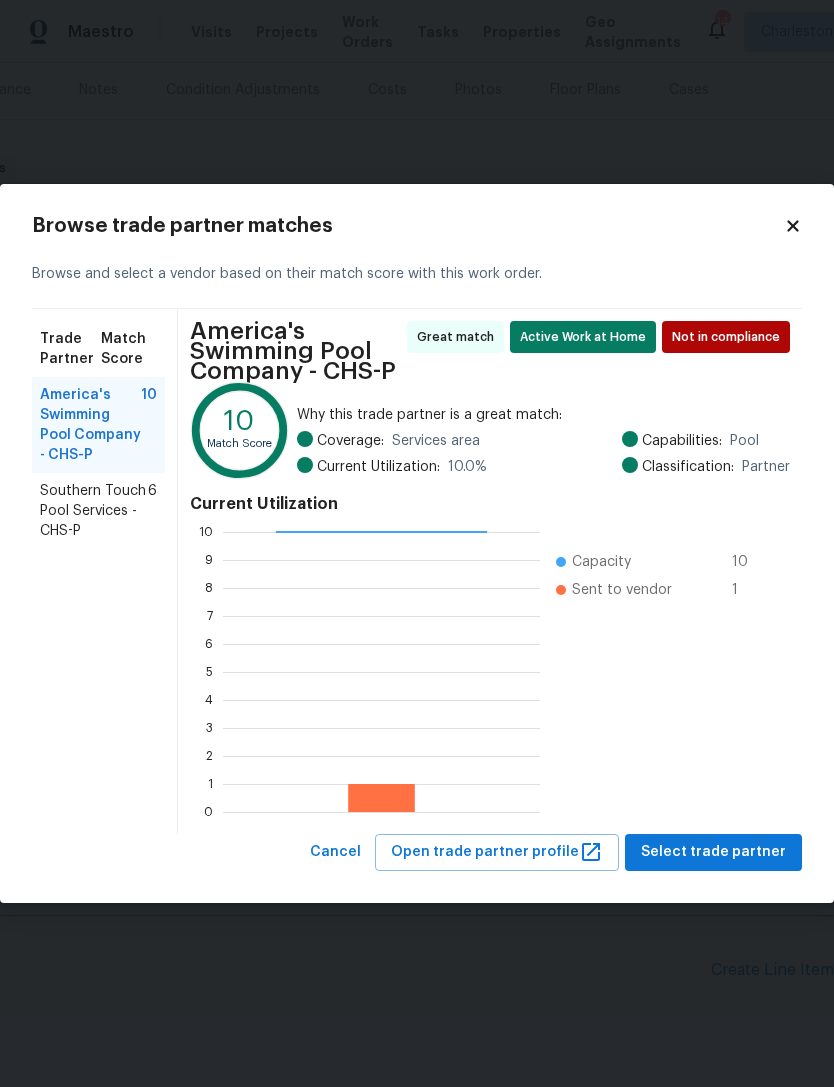 click on "Southern Touch Pool Services - CHS-P" at bounding box center (94, 511) 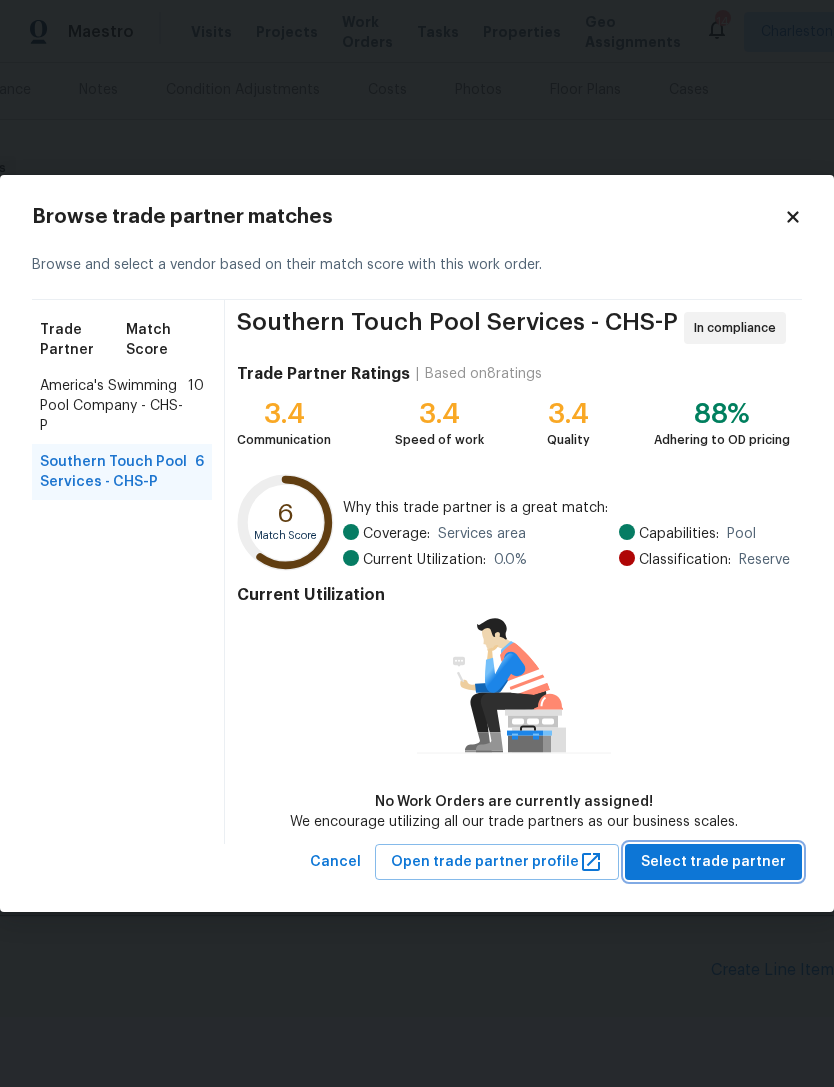 click on "Select trade partner" at bounding box center [713, 862] 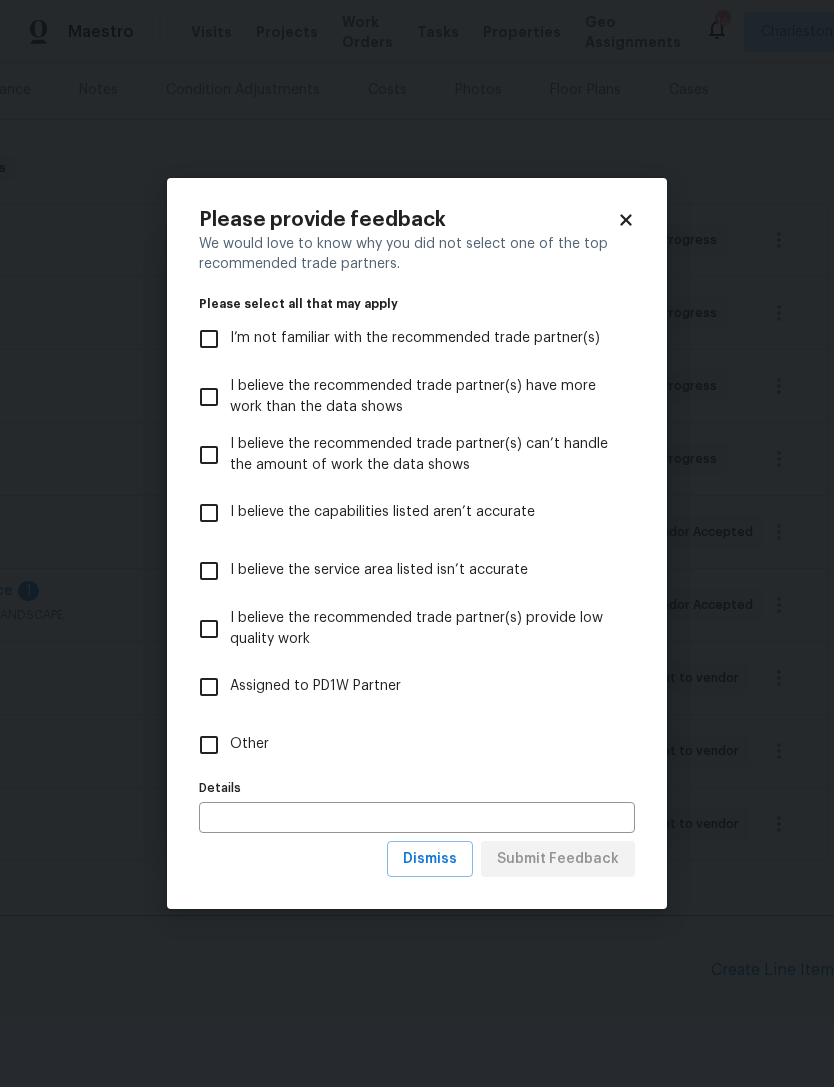 click on "Other" at bounding box center [209, 745] 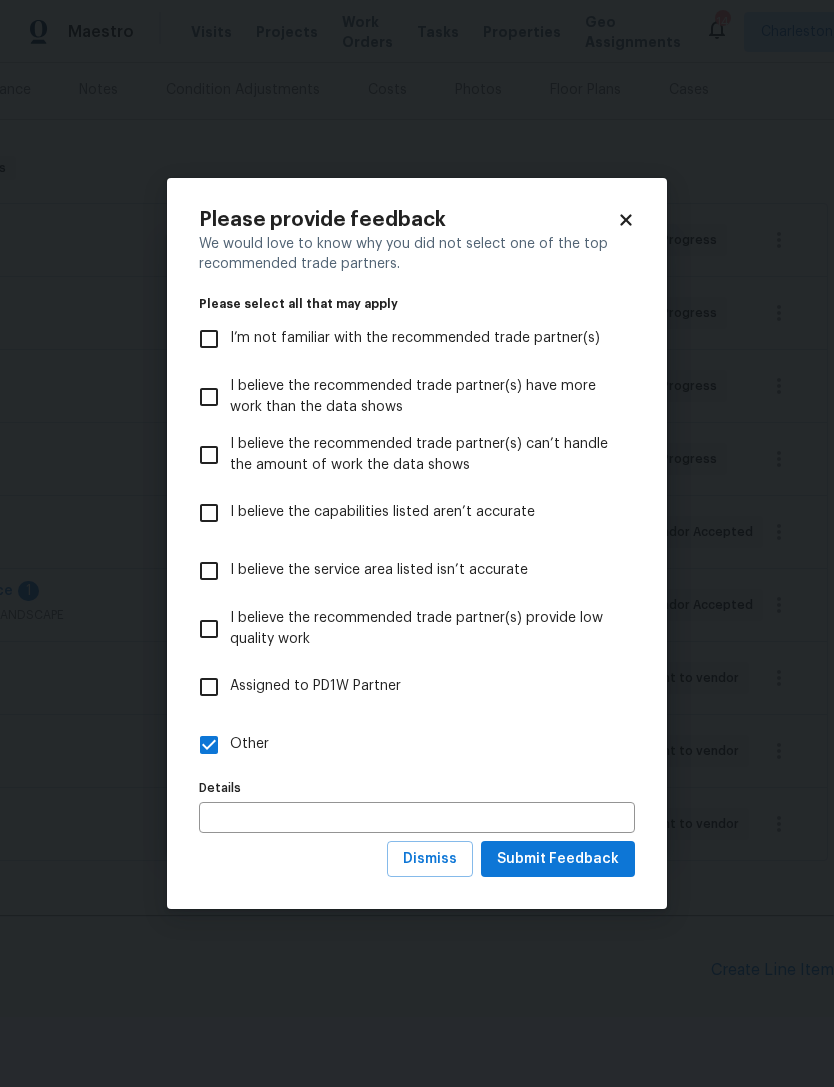 click at bounding box center (417, 817) 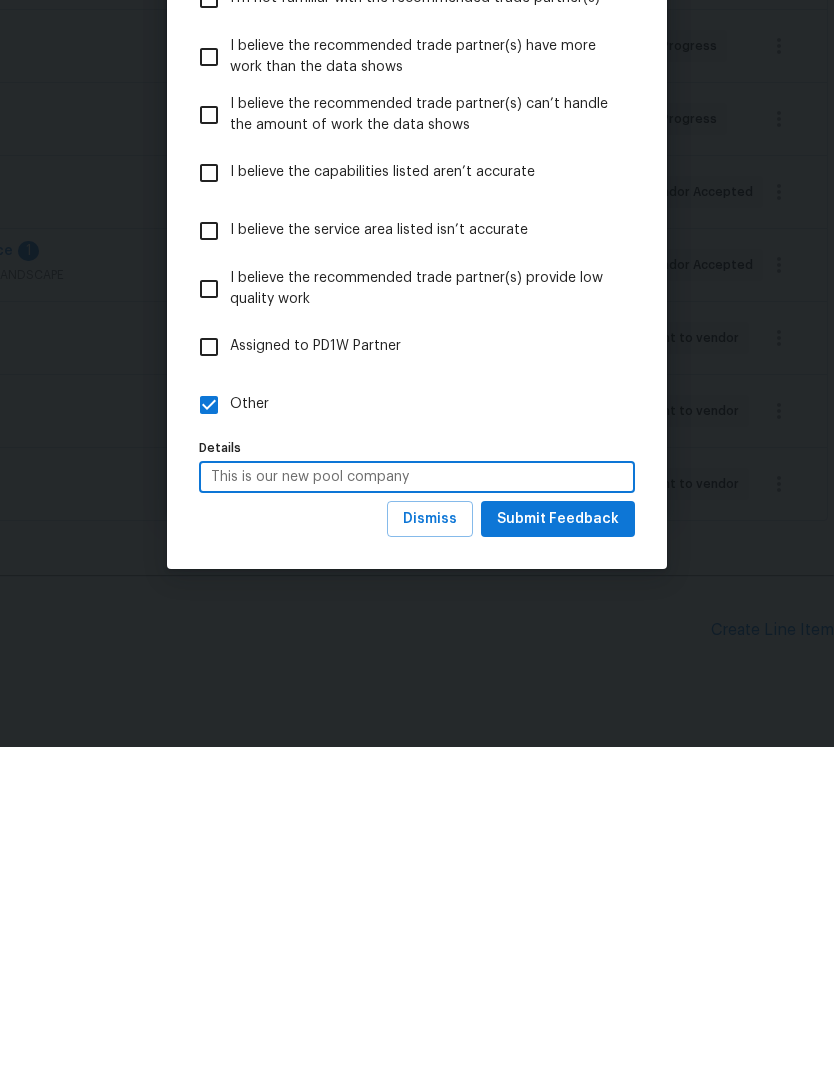 type on "This is our new pool company" 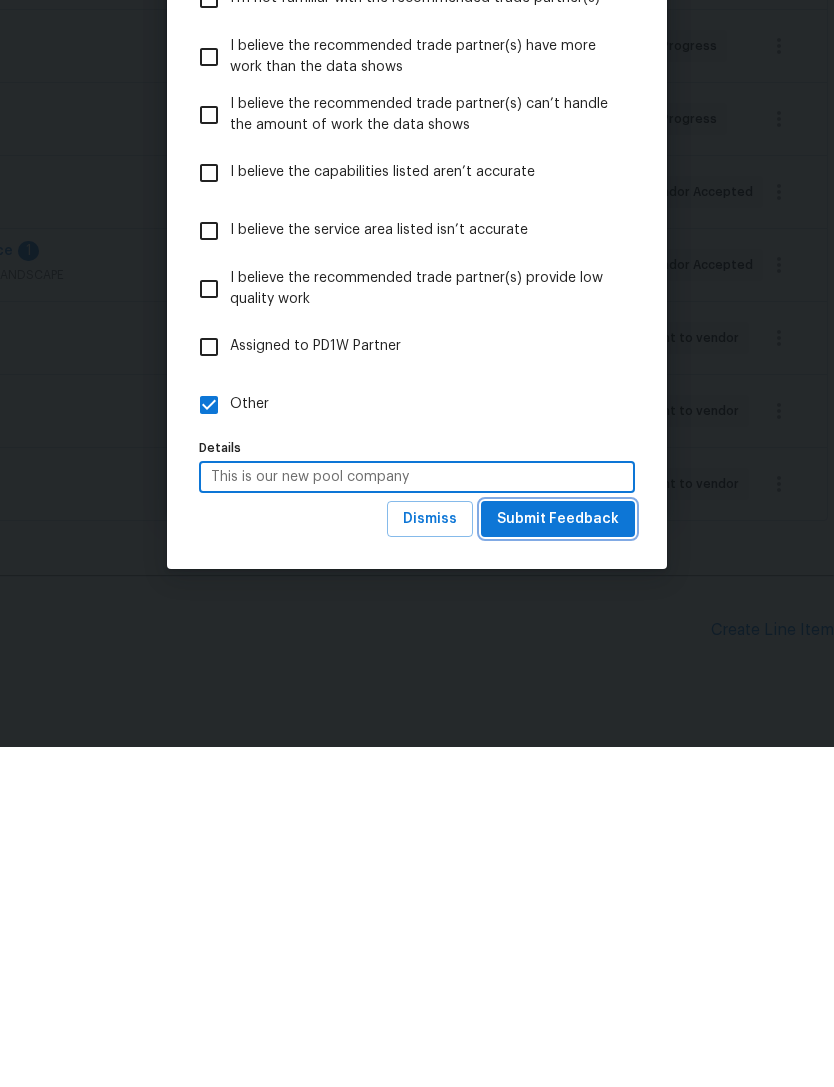 click on "Submit Feedback" at bounding box center (558, 859) 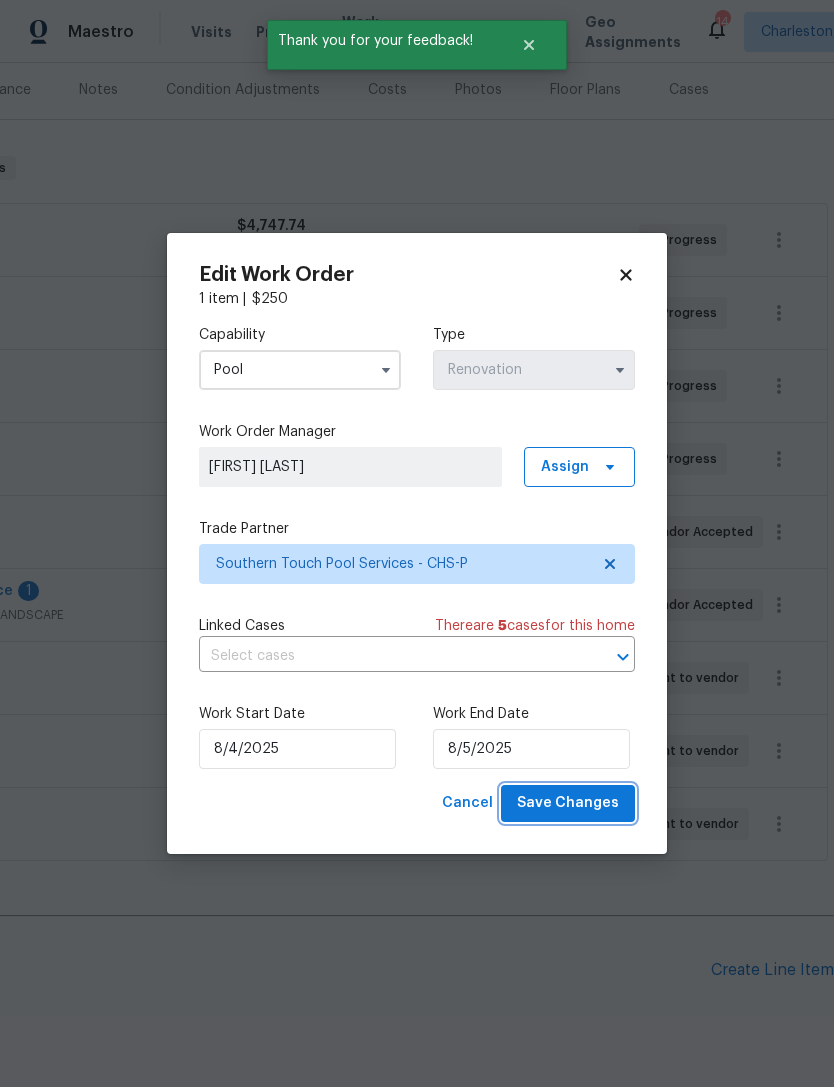 click on "Save Changes" at bounding box center (568, 803) 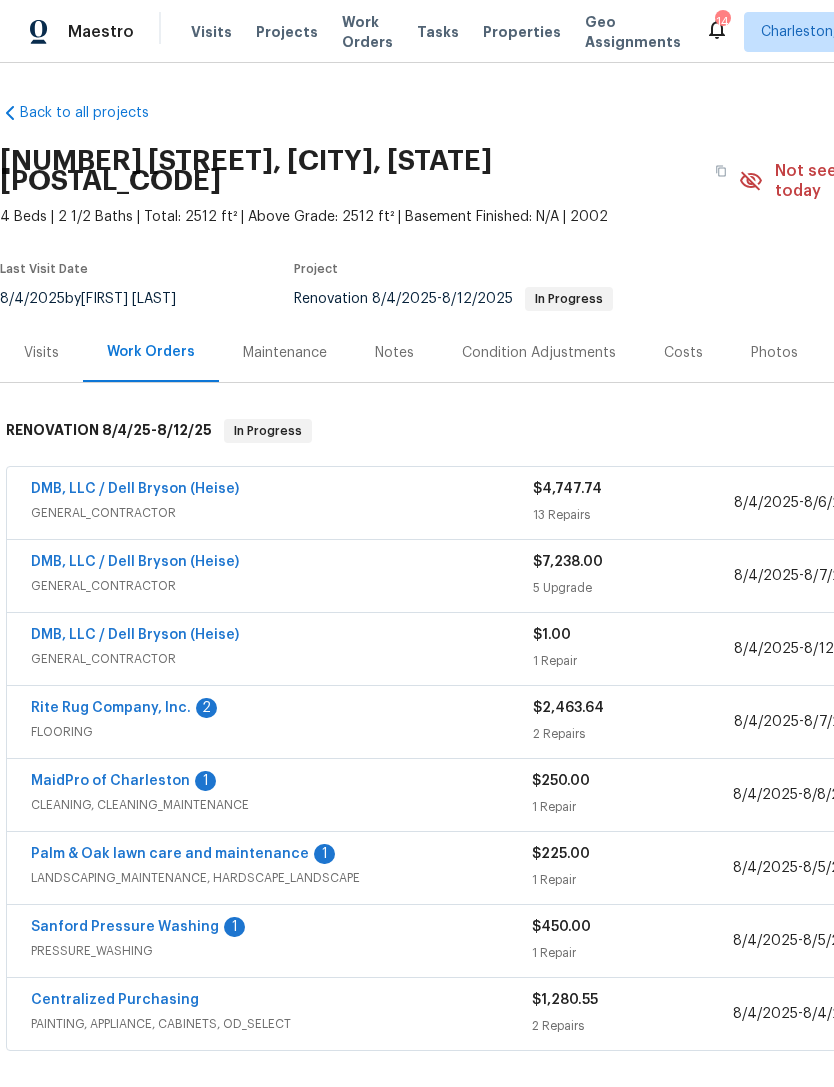 scroll, scrollTop: 0, scrollLeft: 0, axis: both 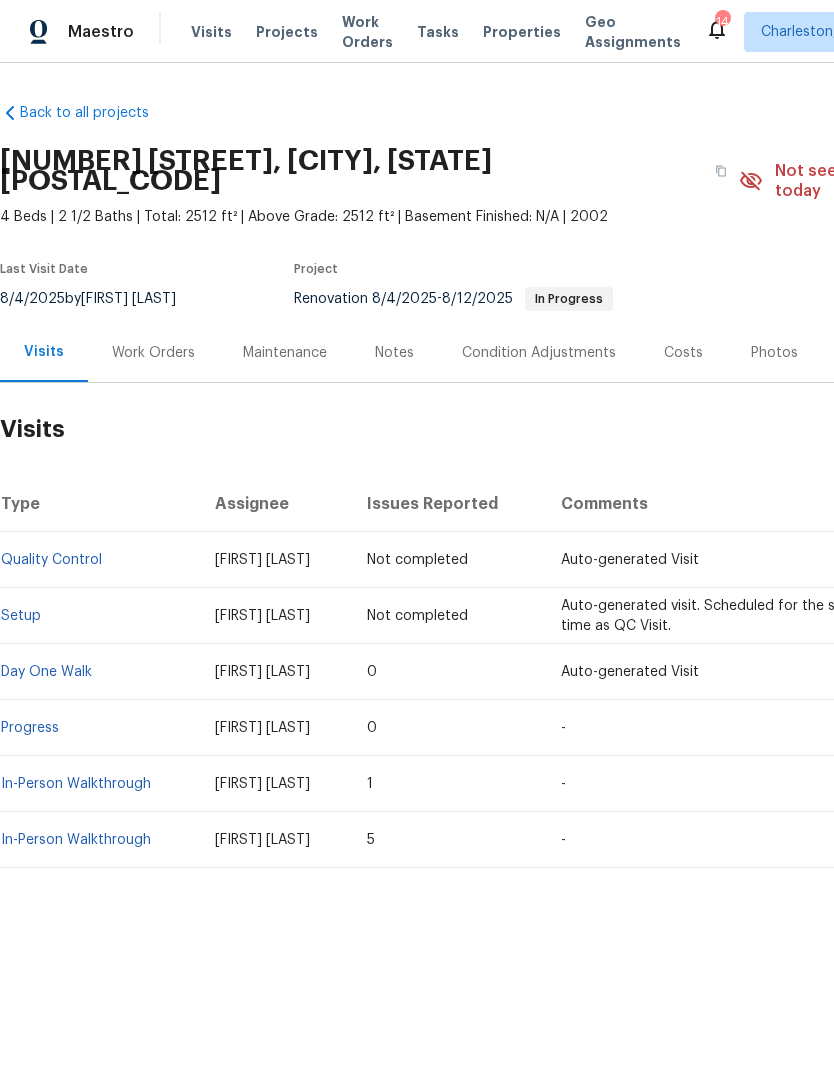 click on "[DATE]  by  [FIRST] [LAST]" at bounding box center [100, 299] 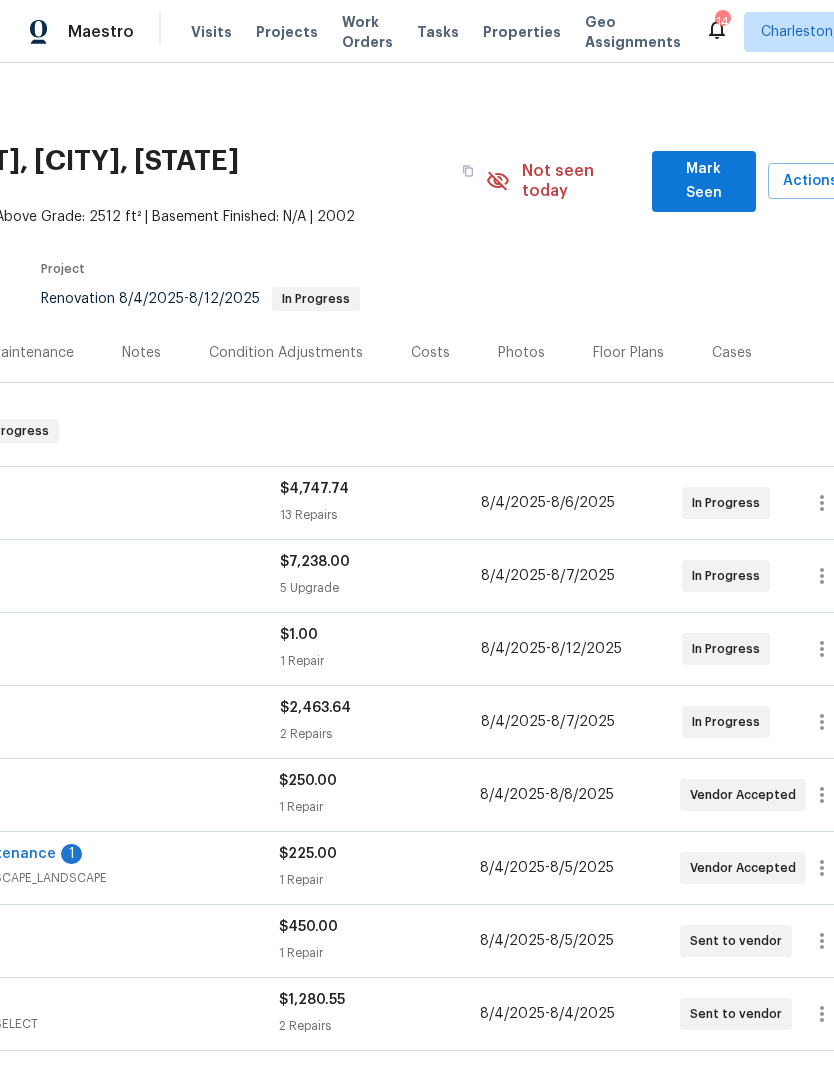 scroll, scrollTop: 0, scrollLeft: 252, axis: horizontal 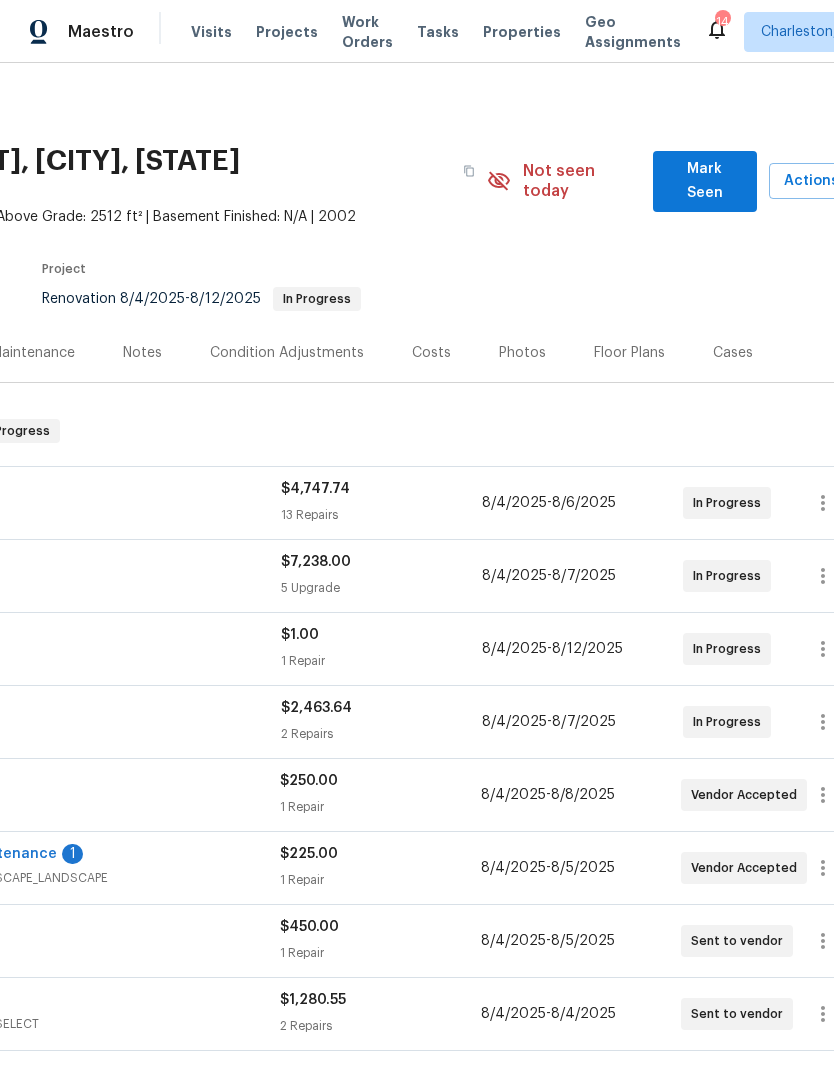 click on "Properties" at bounding box center [522, 32] 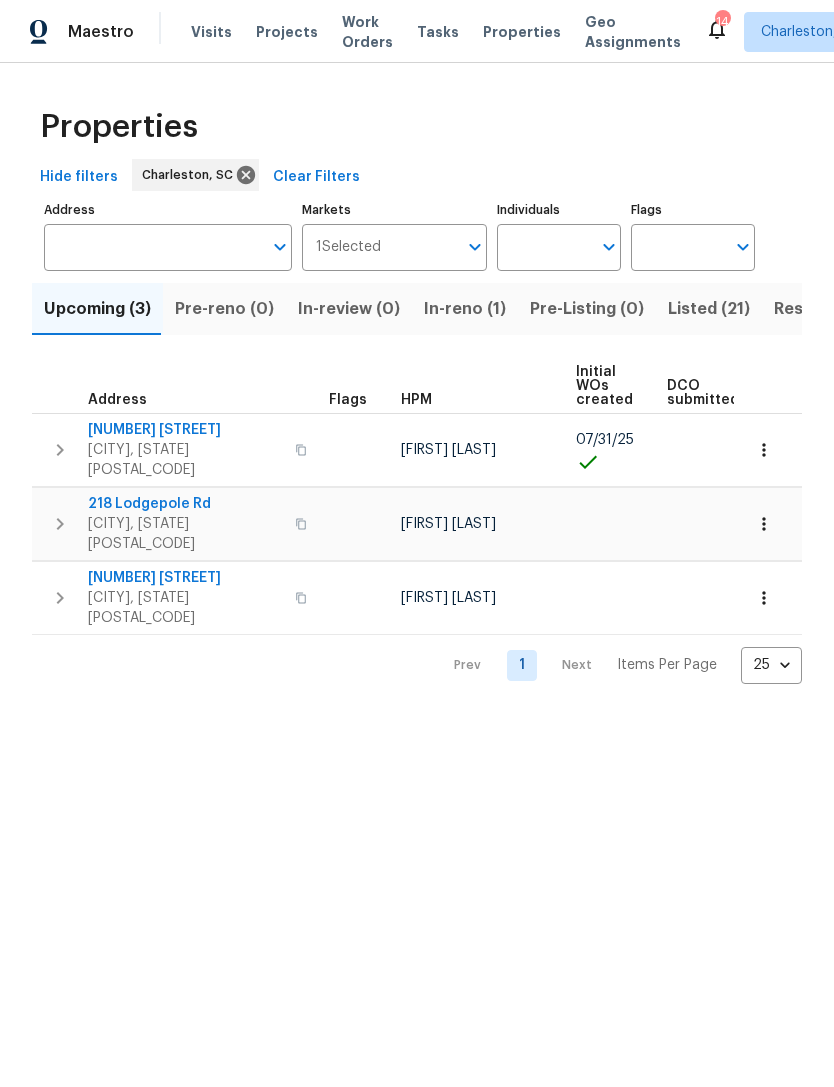 click on "Properties" at bounding box center [522, 32] 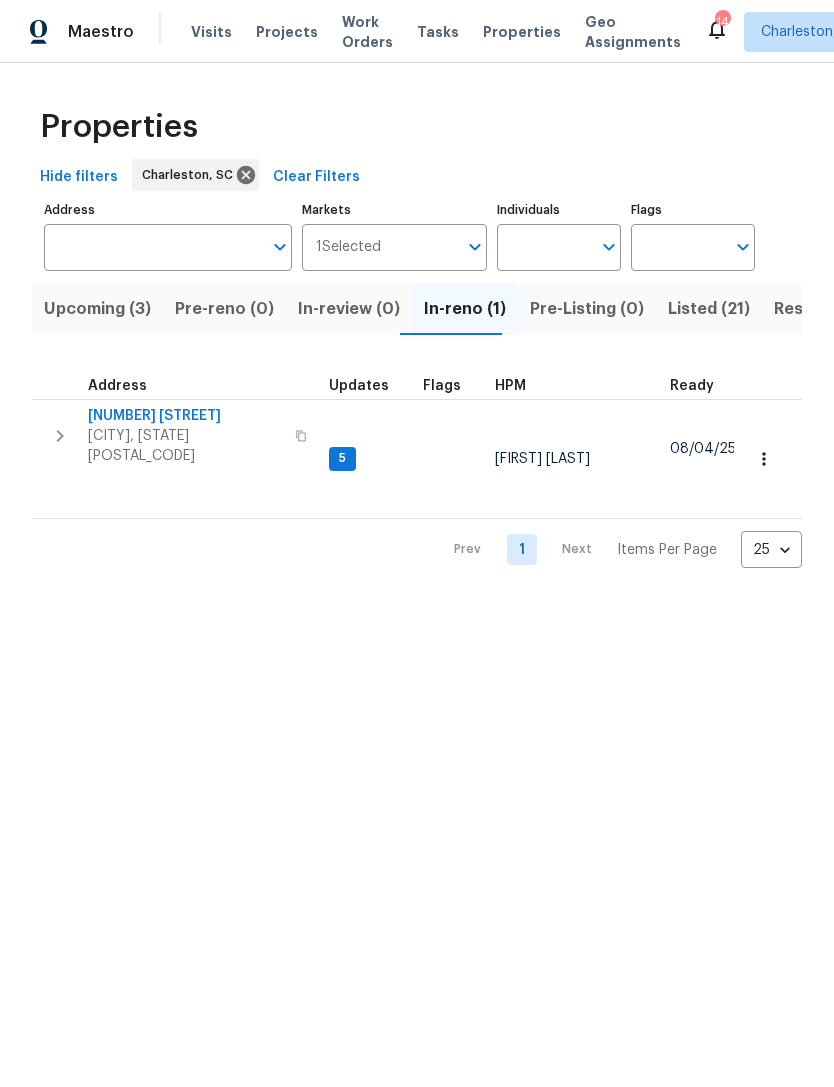 click on "[CITY], [STATE] [POSTAL_CODE]" at bounding box center (185, 446) 